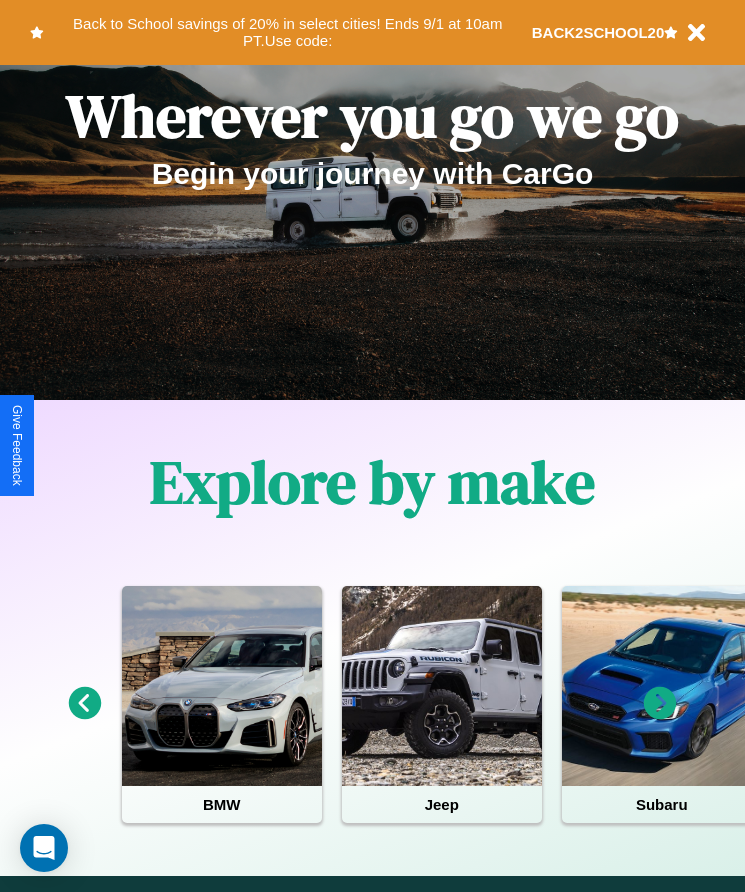 scroll, scrollTop: 334, scrollLeft: 0, axis: vertical 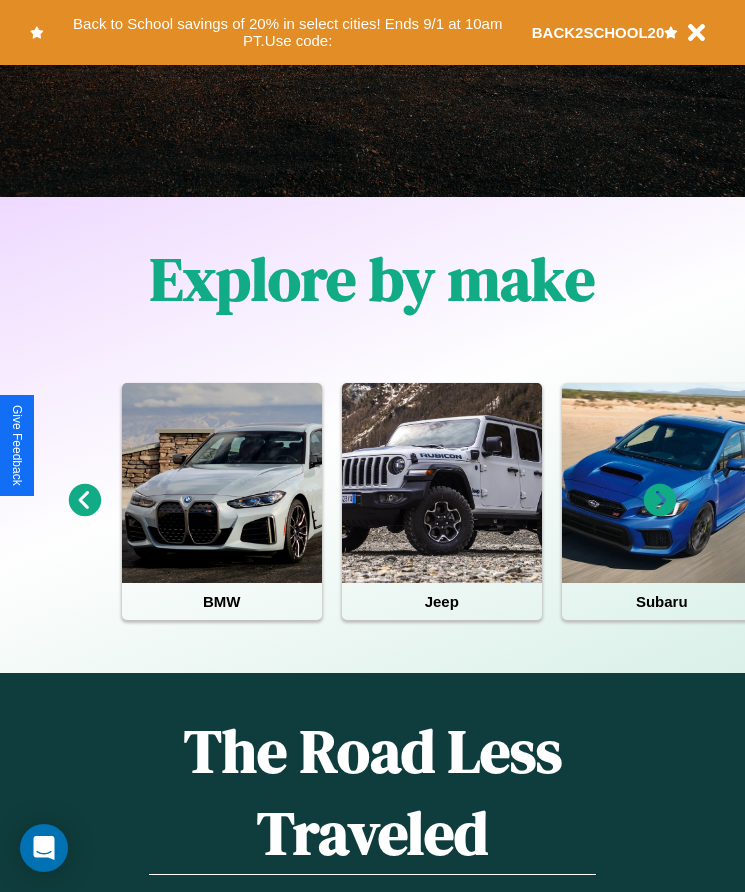 click 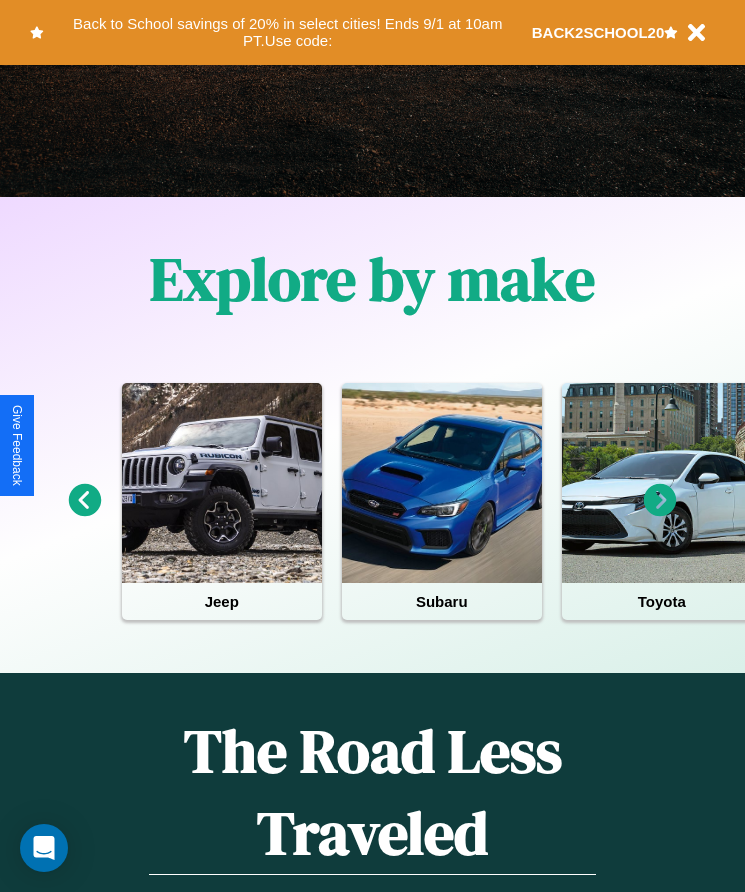click 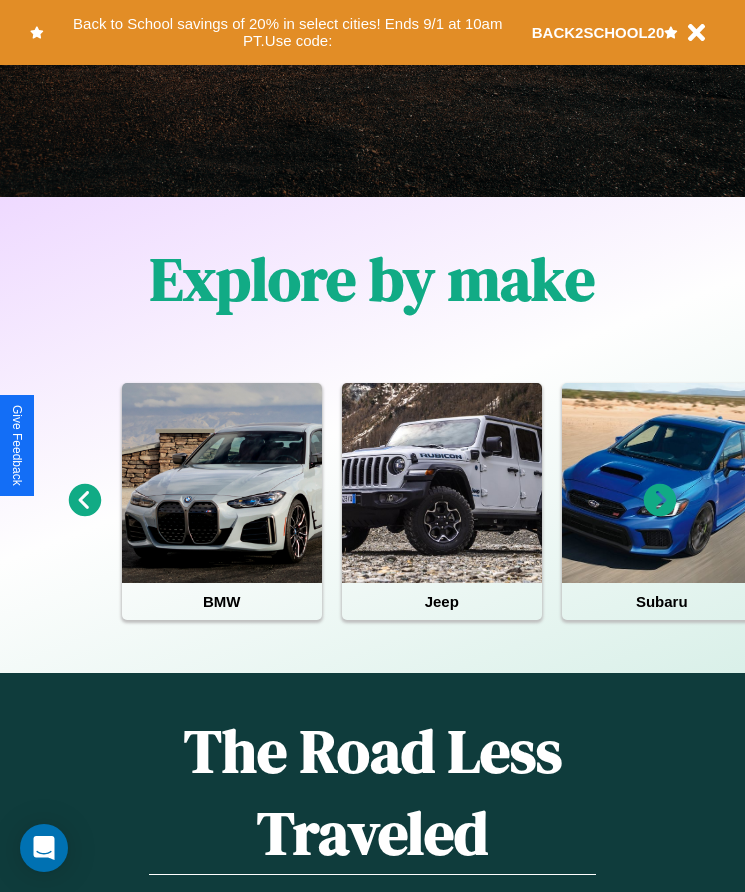 click 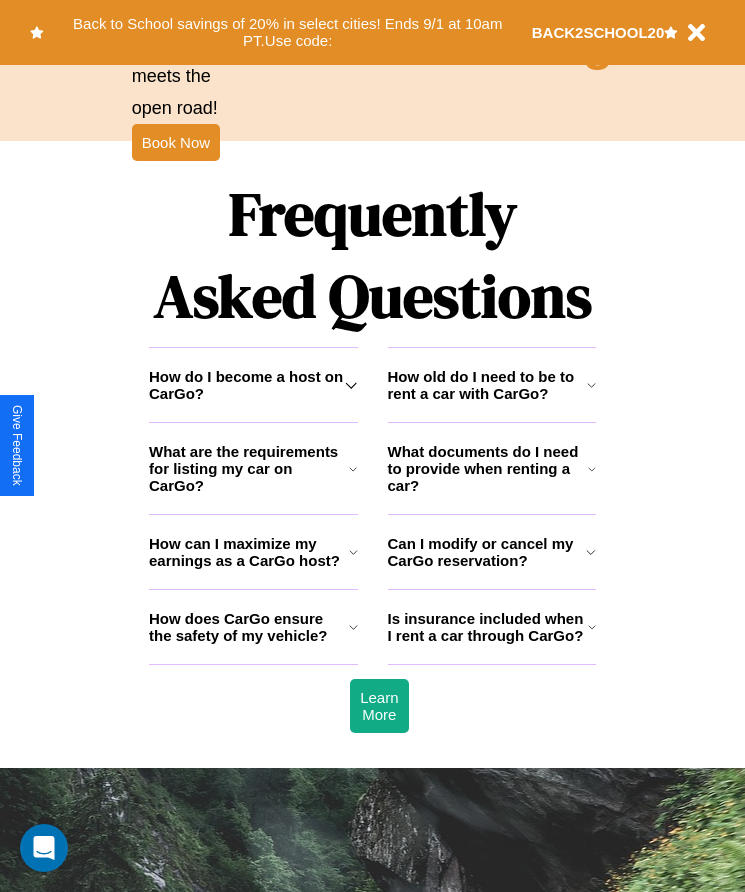 scroll, scrollTop: 2608, scrollLeft: 0, axis: vertical 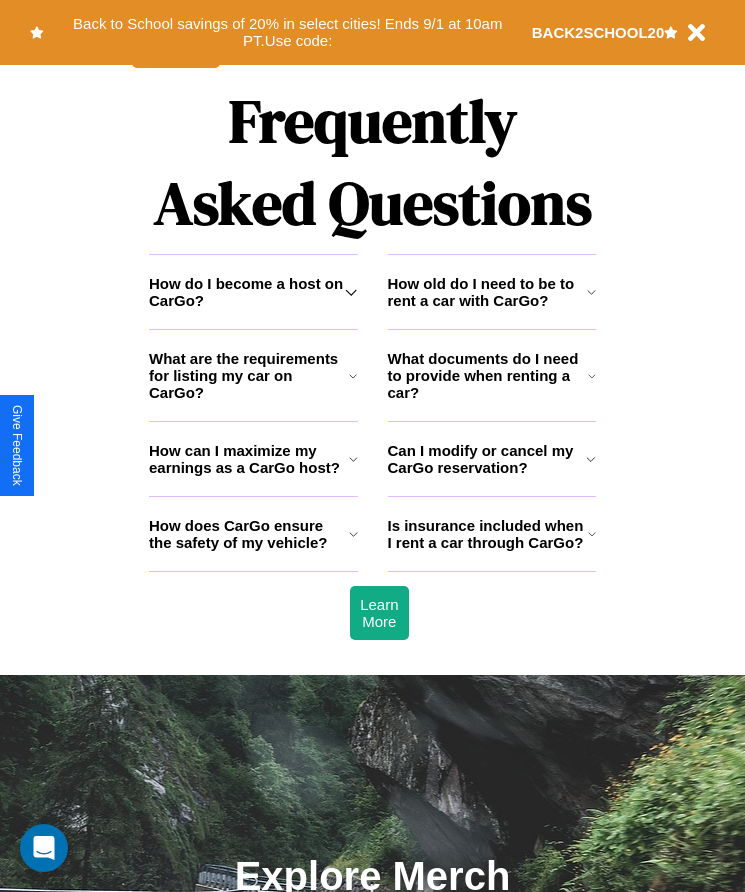 click 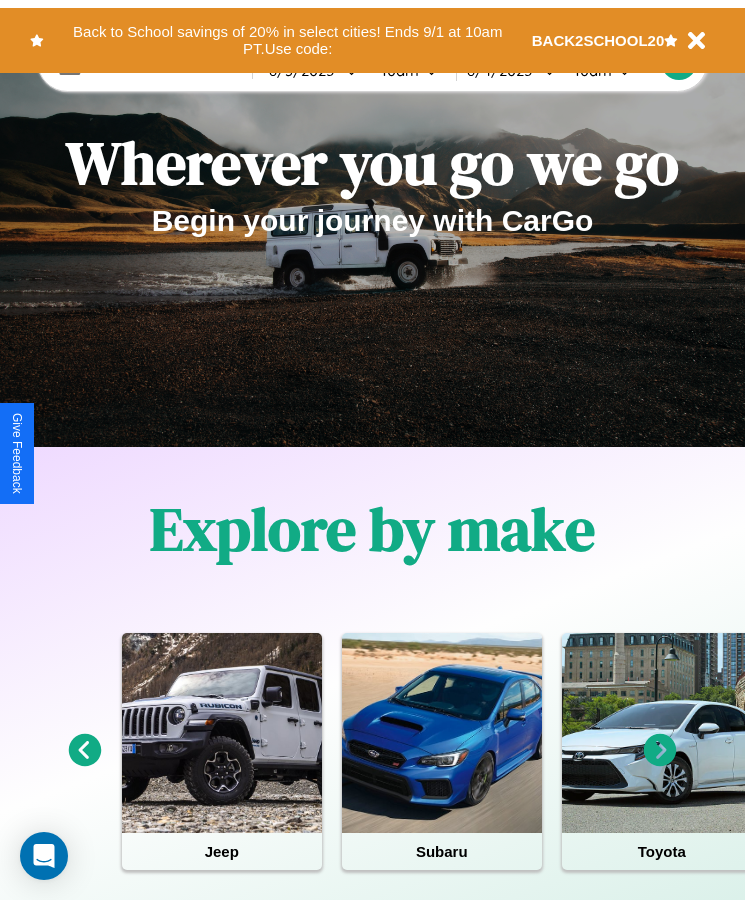 scroll, scrollTop: 0, scrollLeft: 0, axis: both 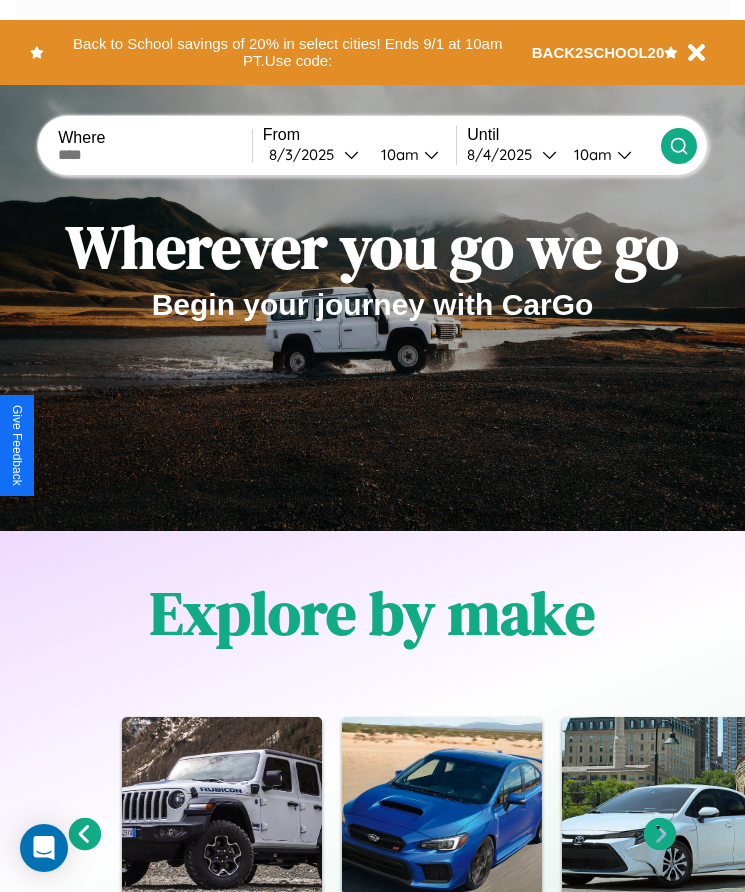 click at bounding box center [155, 155] 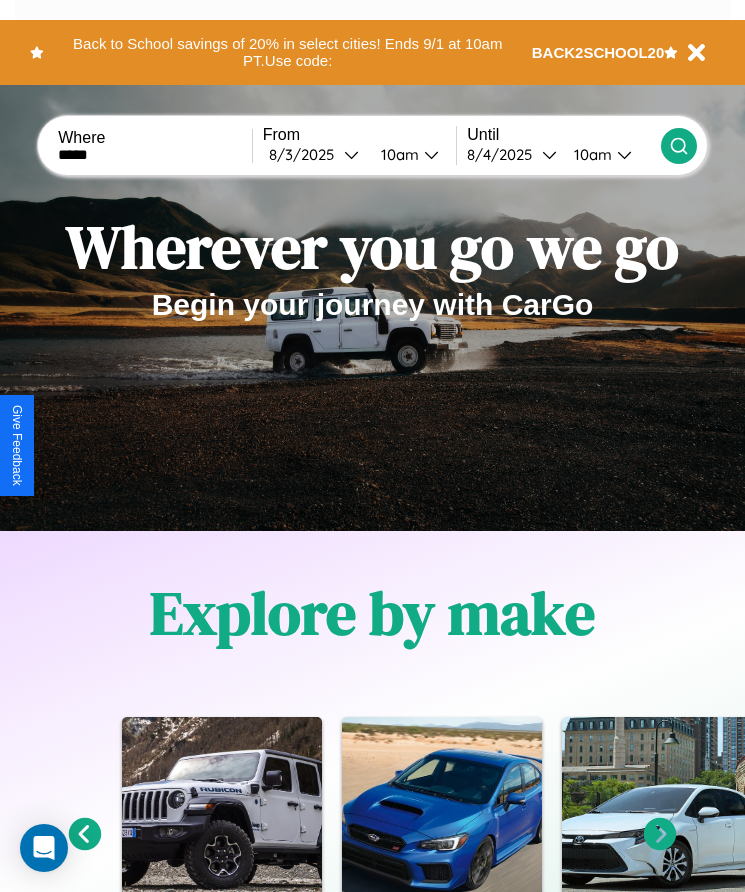 type on "*****" 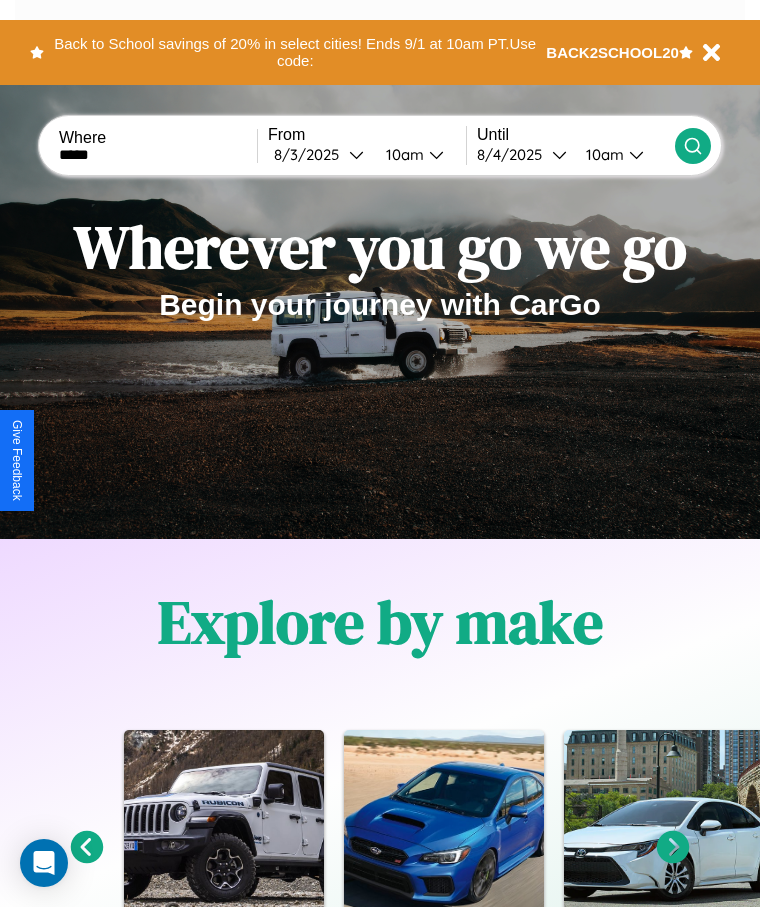 select on "*" 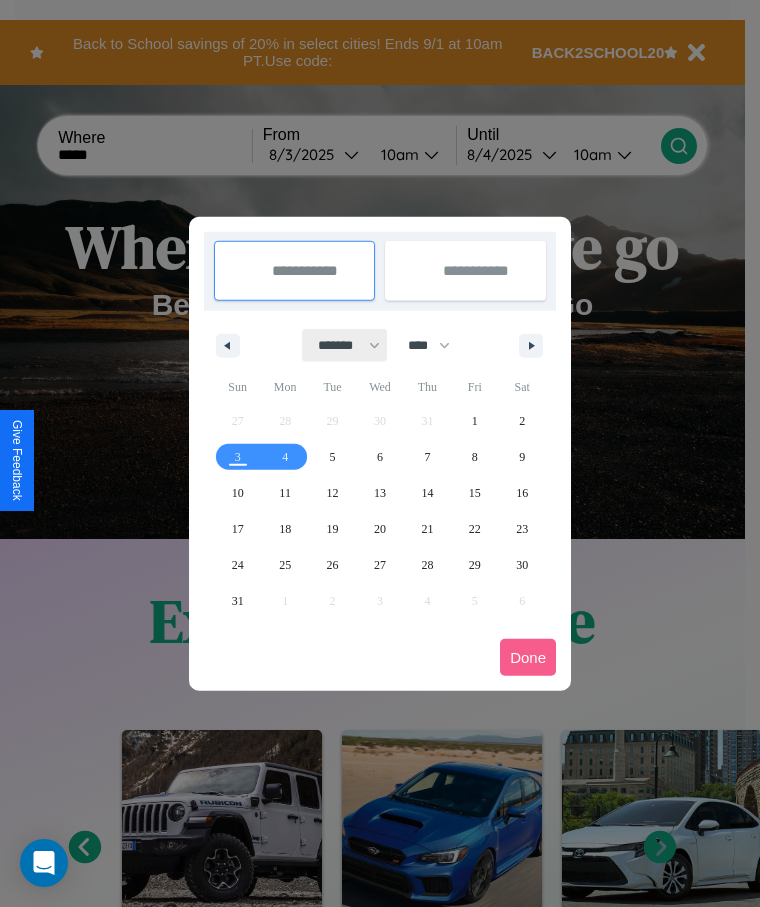 click on "******* ******** ***** ***** *** **** **** ****** ********* ******* ******** ********" at bounding box center (345, 345) 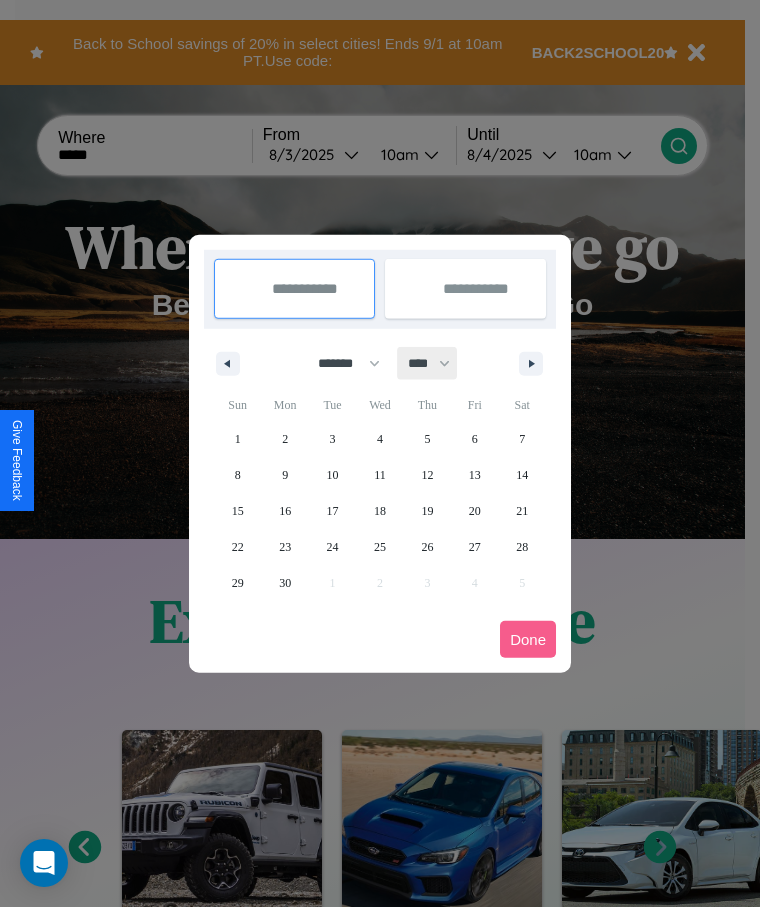 click on "**** **** **** **** **** **** **** **** **** **** **** **** **** **** **** **** **** **** **** **** **** **** **** **** **** **** **** **** **** **** **** **** **** **** **** **** **** **** **** **** **** **** **** **** **** **** **** **** **** **** **** **** **** **** **** **** **** **** **** **** **** **** **** **** **** **** **** **** **** **** **** **** **** **** **** **** **** **** **** **** **** **** **** **** **** **** **** **** **** **** **** **** **** **** **** **** **** **** **** **** **** **** **** **** **** **** **** **** **** **** **** **** **** **** **** **** **** **** **** **** ****" at bounding box center (428, 363) 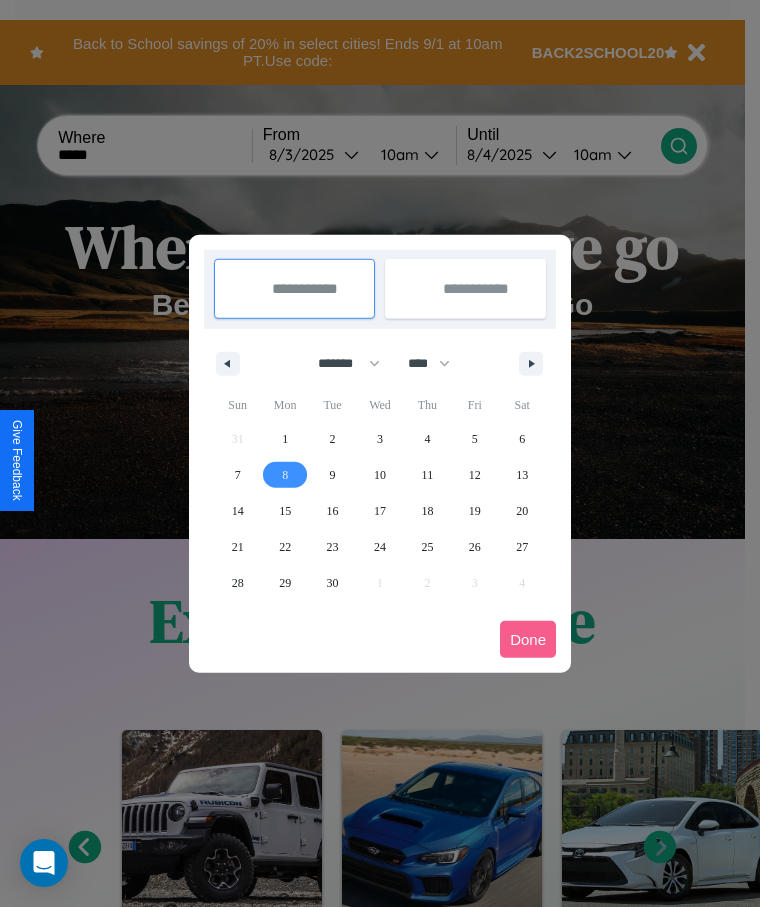 click on "8" at bounding box center (285, 475) 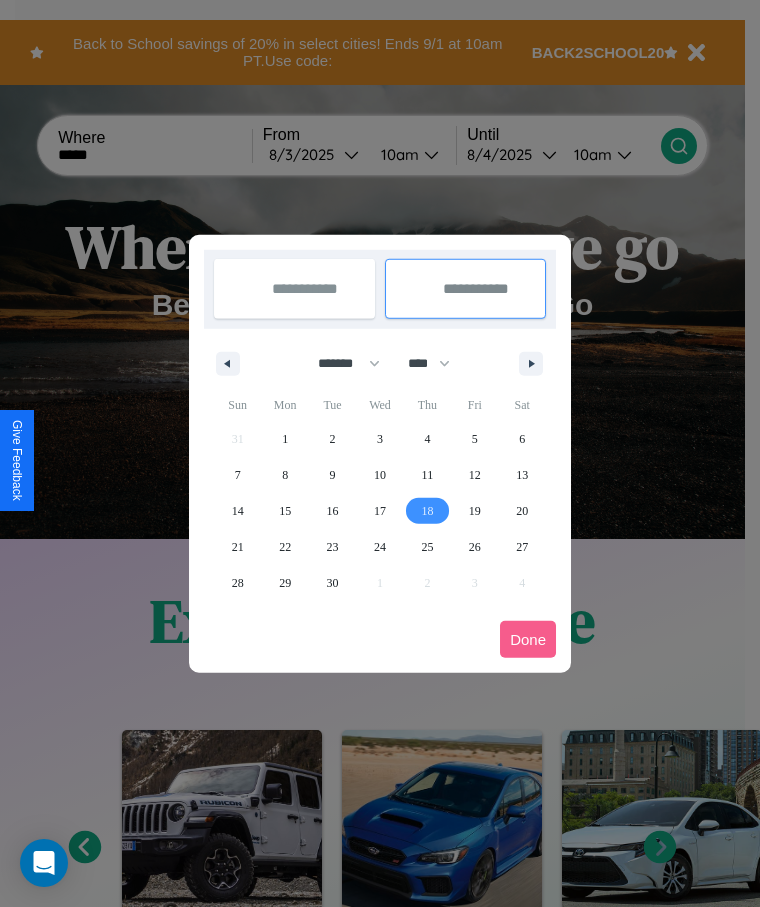 click on "18" at bounding box center [427, 511] 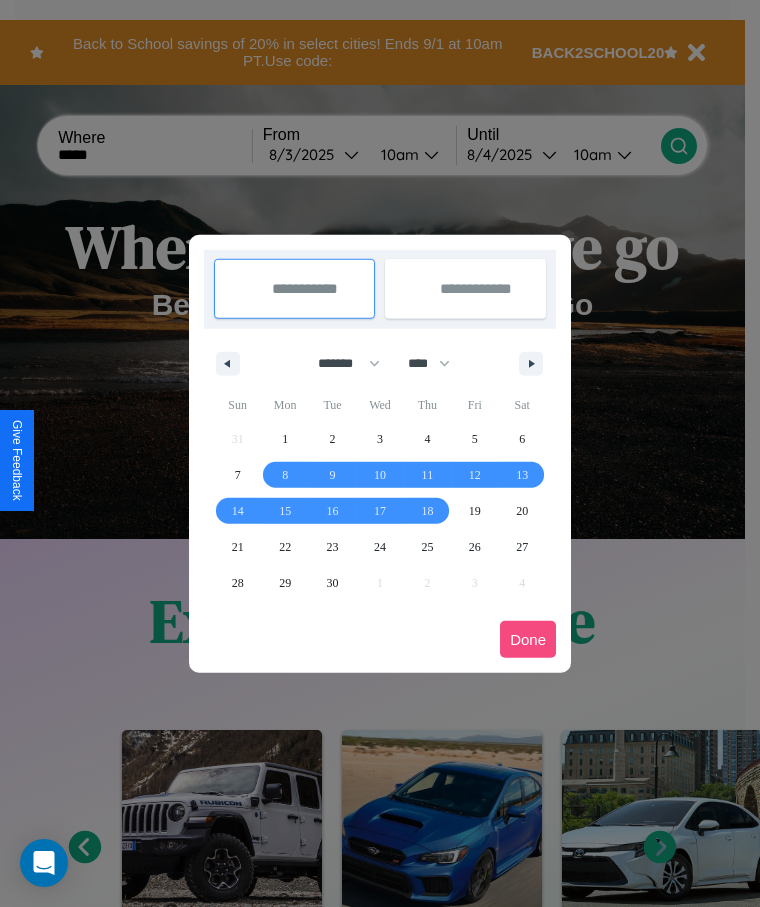 click on "Done" at bounding box center [528, 639] 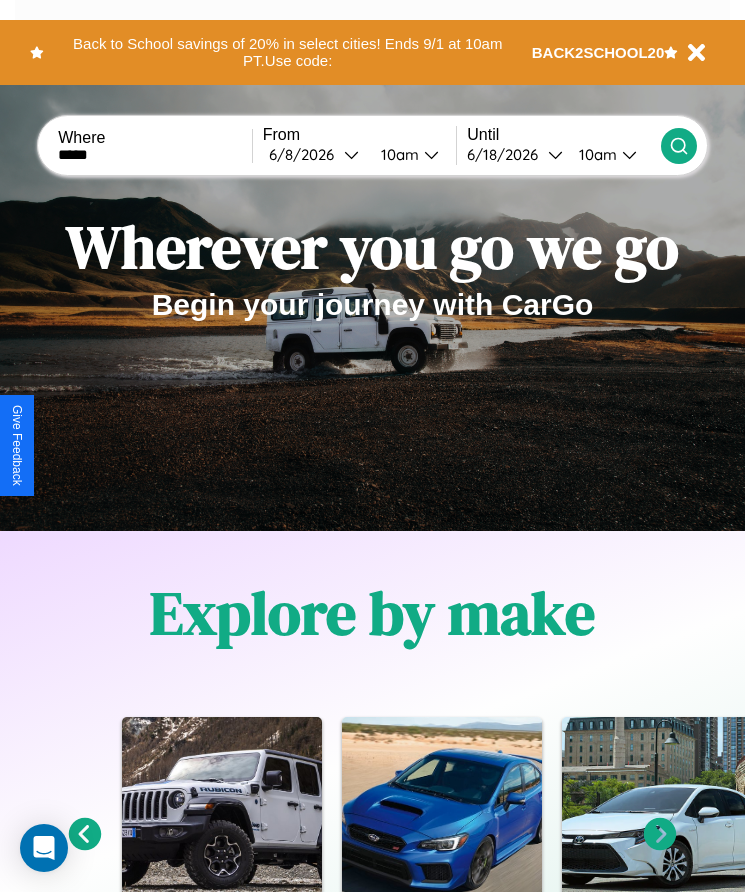 click 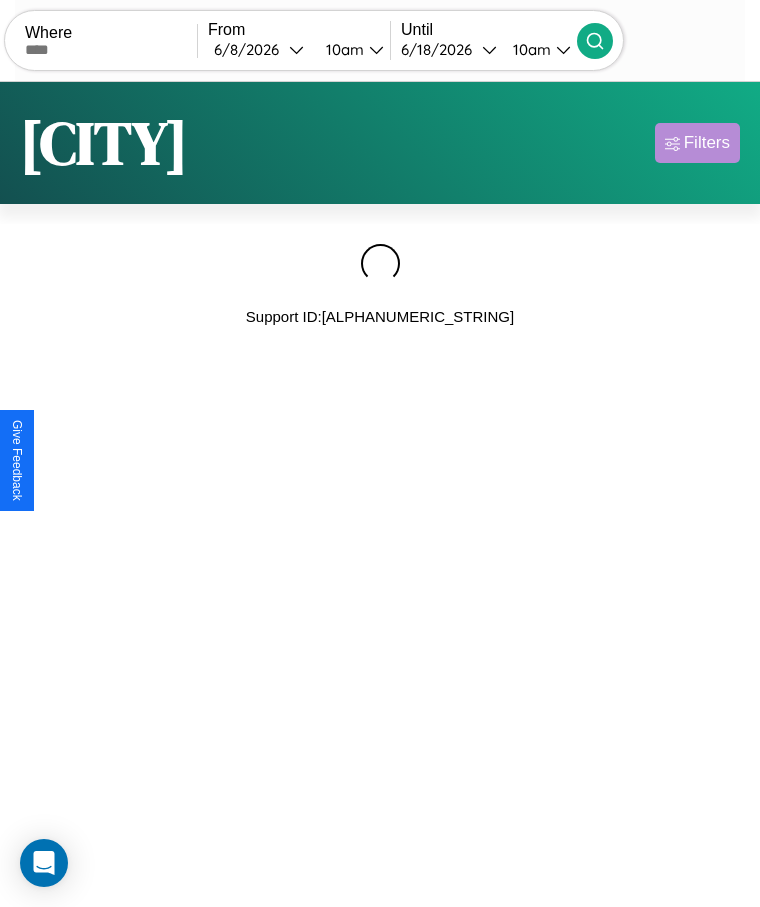 click on "Filters" at bounding box center [707, 143] 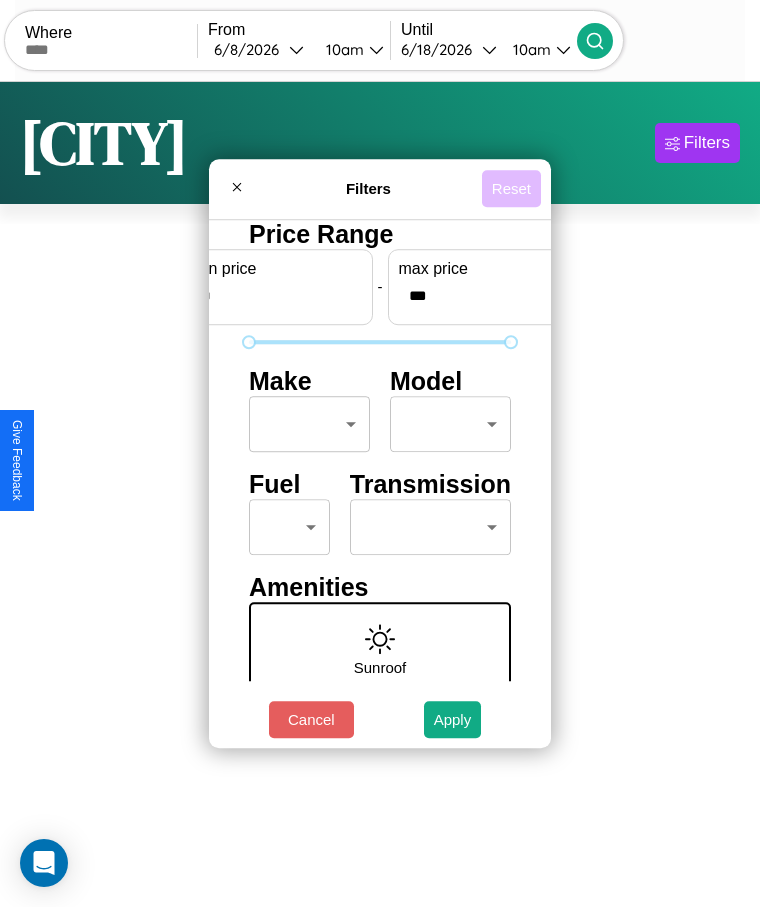 click on "Reset" at bounding box center [511, 188] 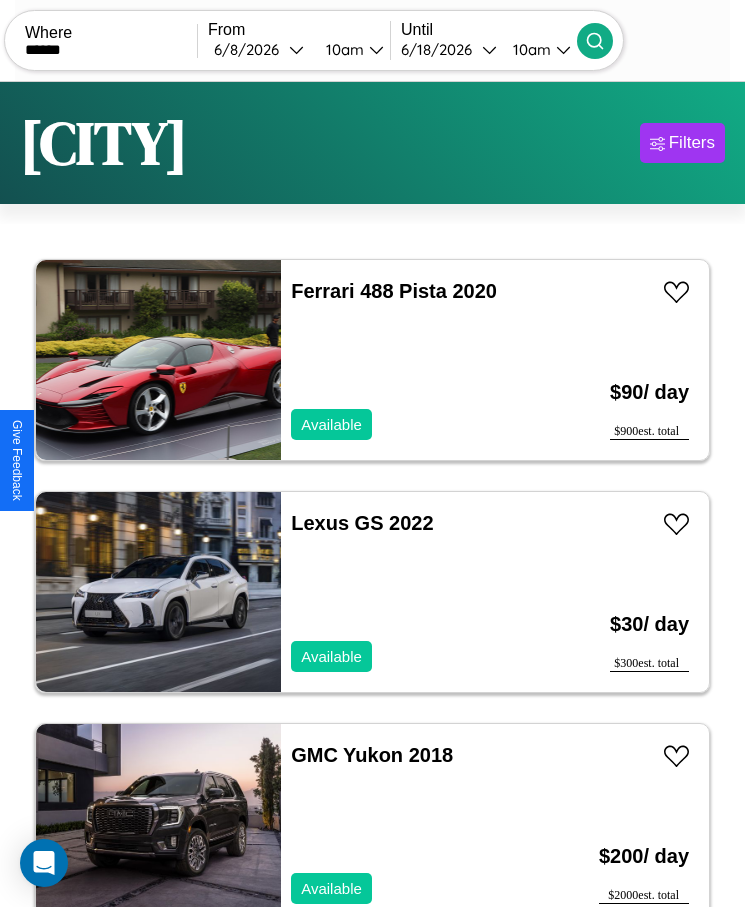 type on "******" 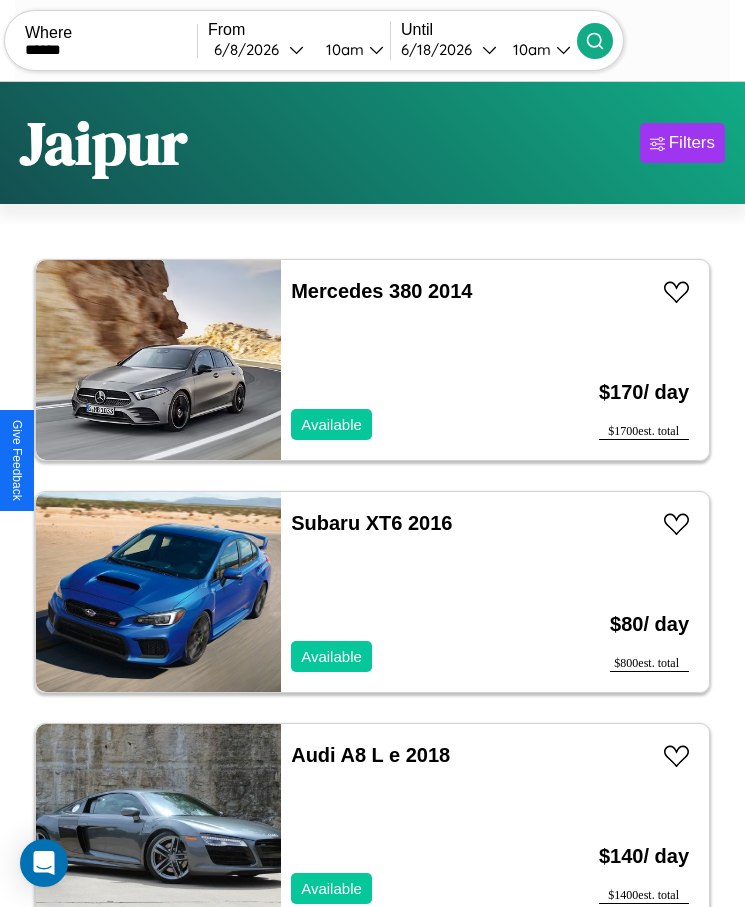 scroll, scrollTop: 50, scrollLeft: 0, axis: vertical 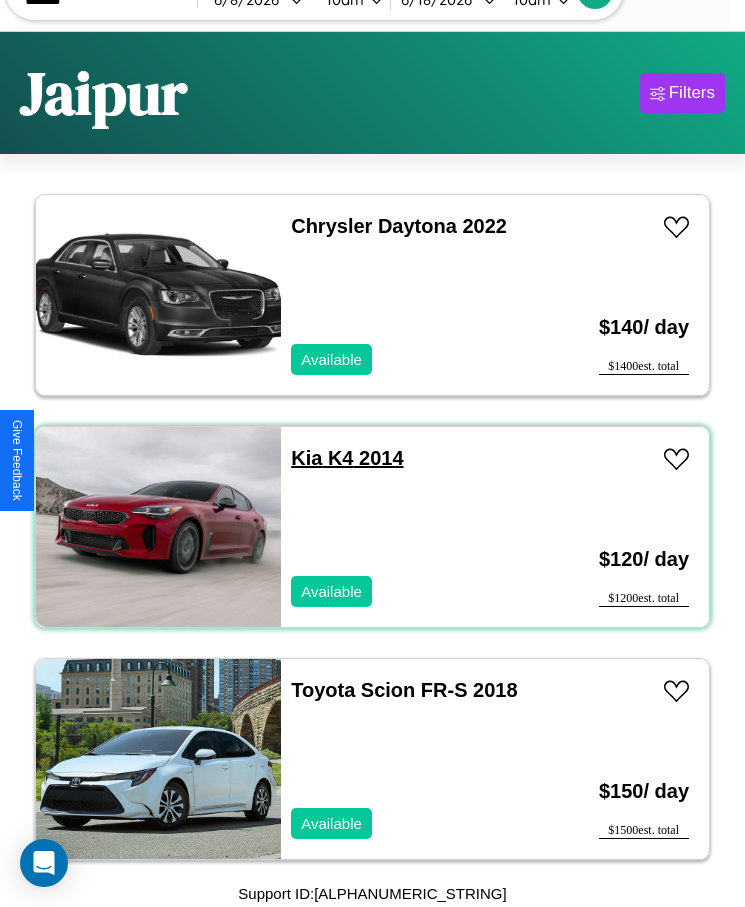 click on "Kia   K4   2014" at bounding box center [347, 458] 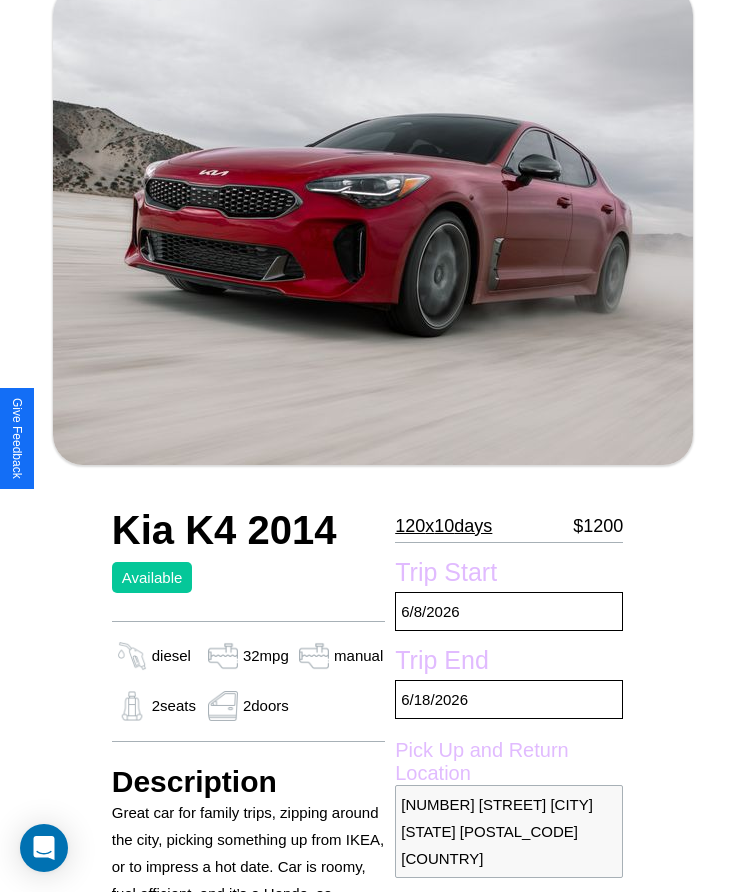 scroll, scrollTop: 176, scrollLeft: 0, axis: vertical 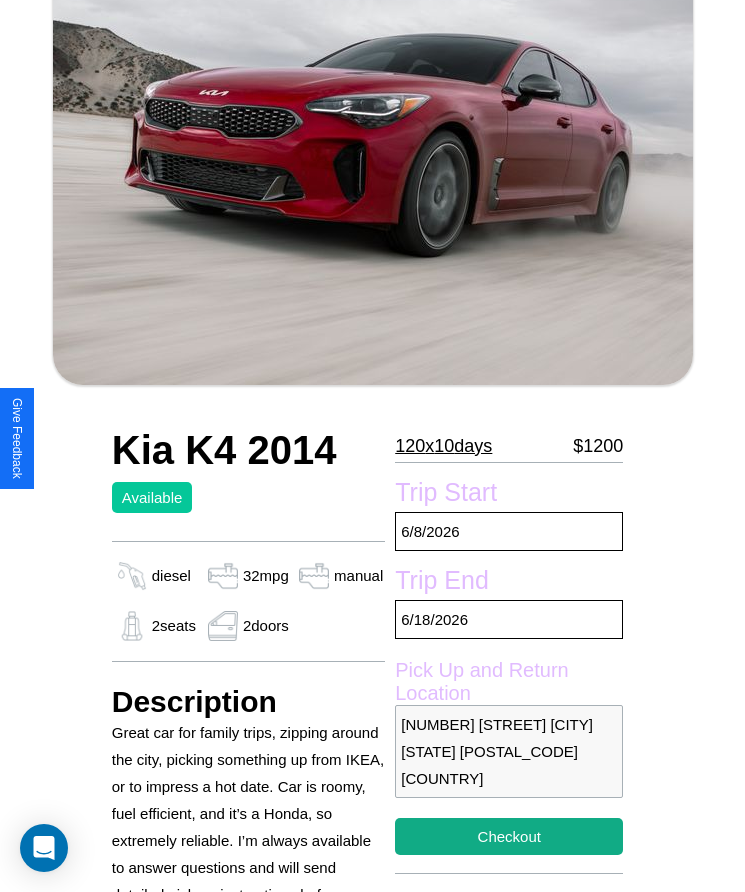 click on "120  x  10  days" at bounding box center (443, 446) 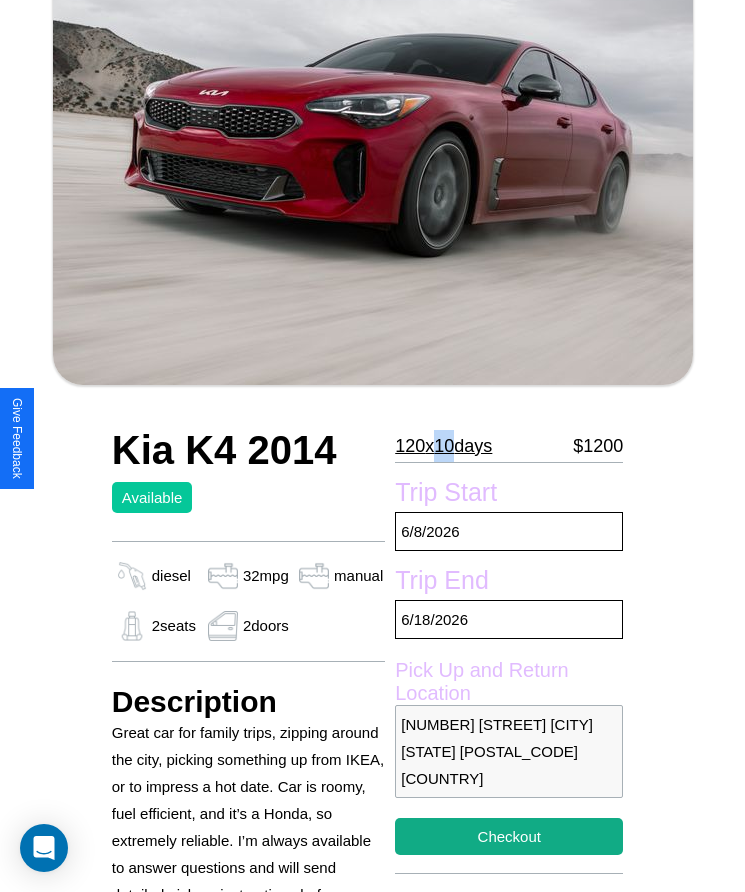 click on "120  x  10  days" at bounding box center (443, 446) 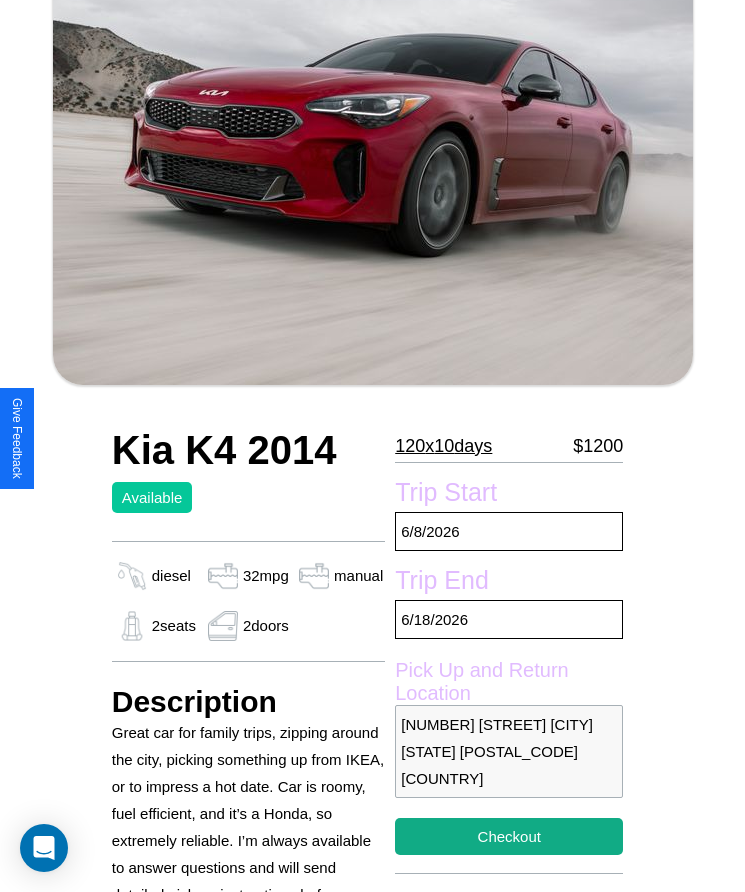 click on "120  x  10  days" at bounding box center [443, 446] 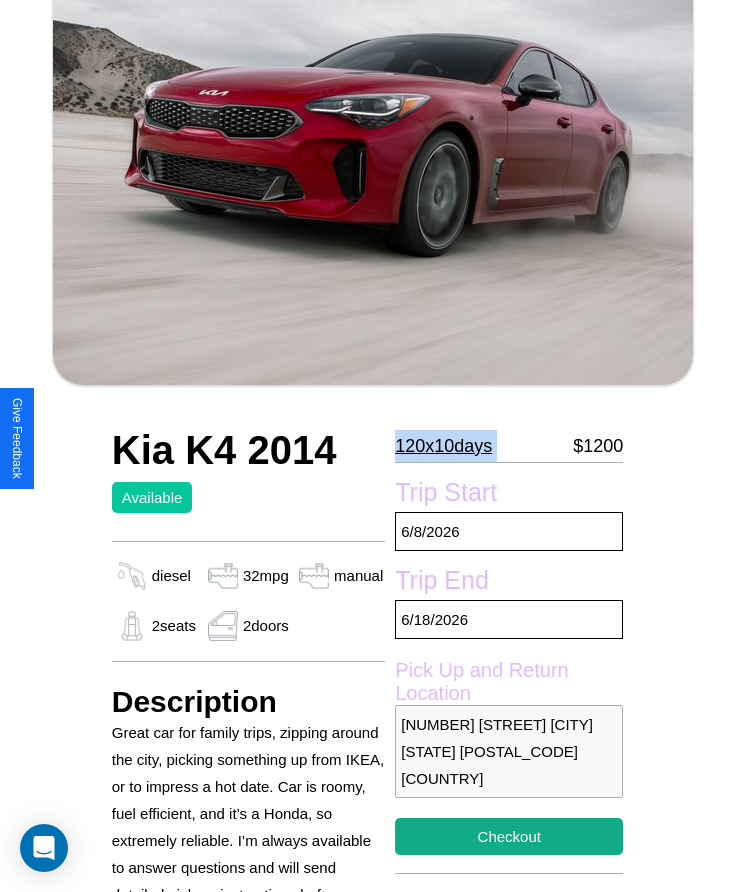 click on "120  x  10  days" at bounding box center [443, 446] 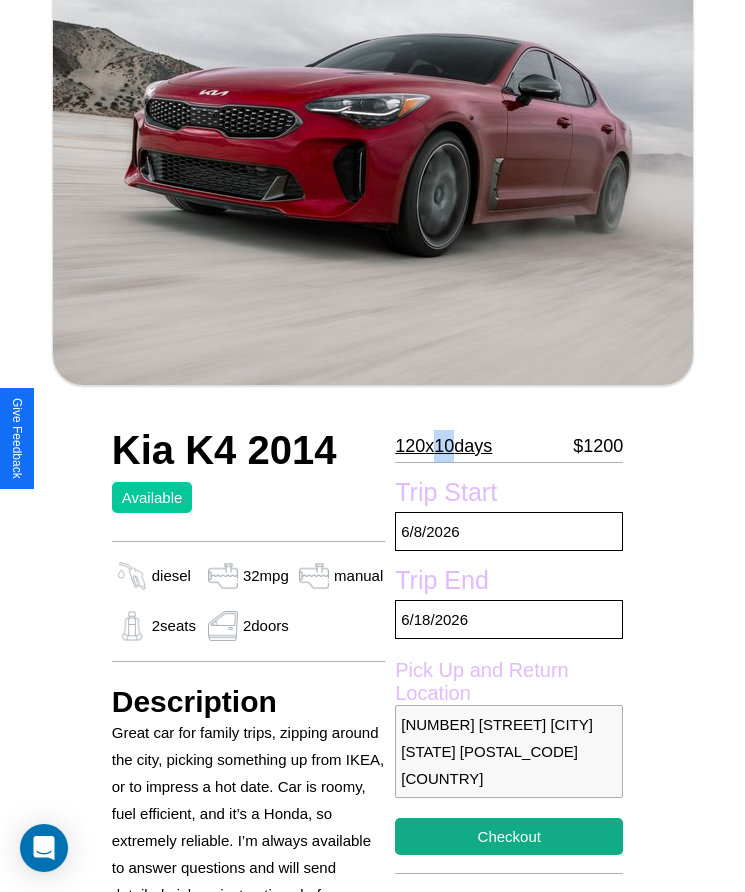 click on "120  x  10  days" at bounding box center [443, 446] 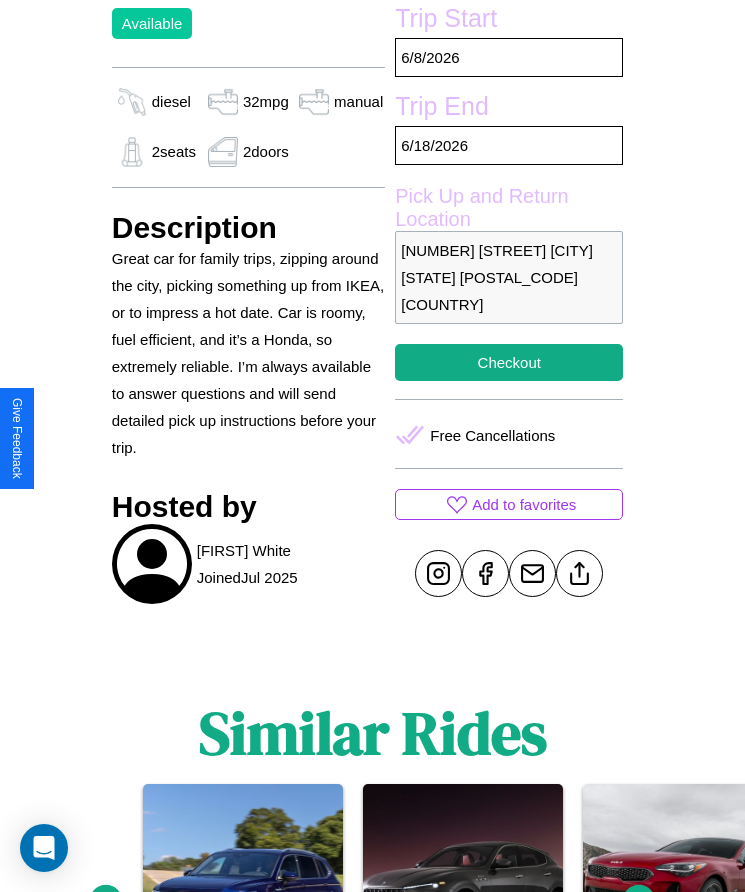 scroll, scrollTop: 751, scrollLeft: 0, axis: vertical 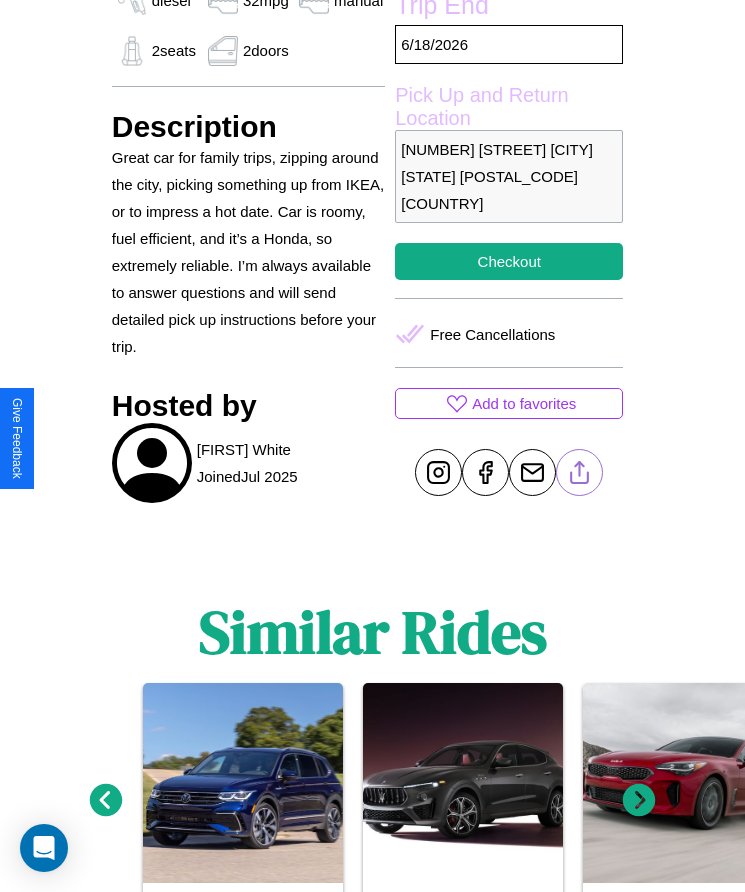 click 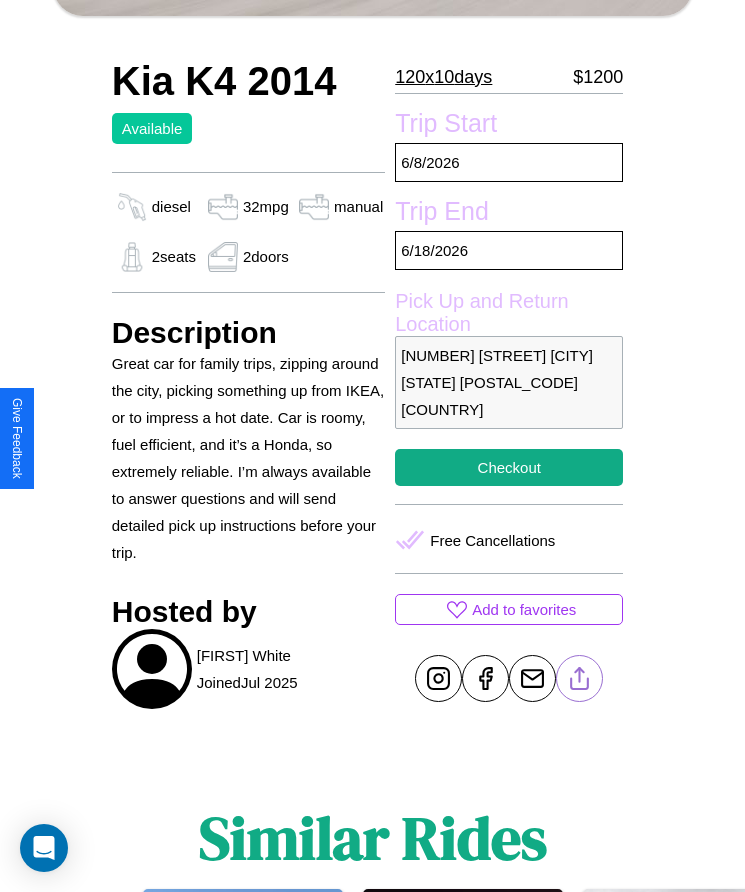 scroll, scrollTop: 540, scrollLeft: 0, axis: vertical 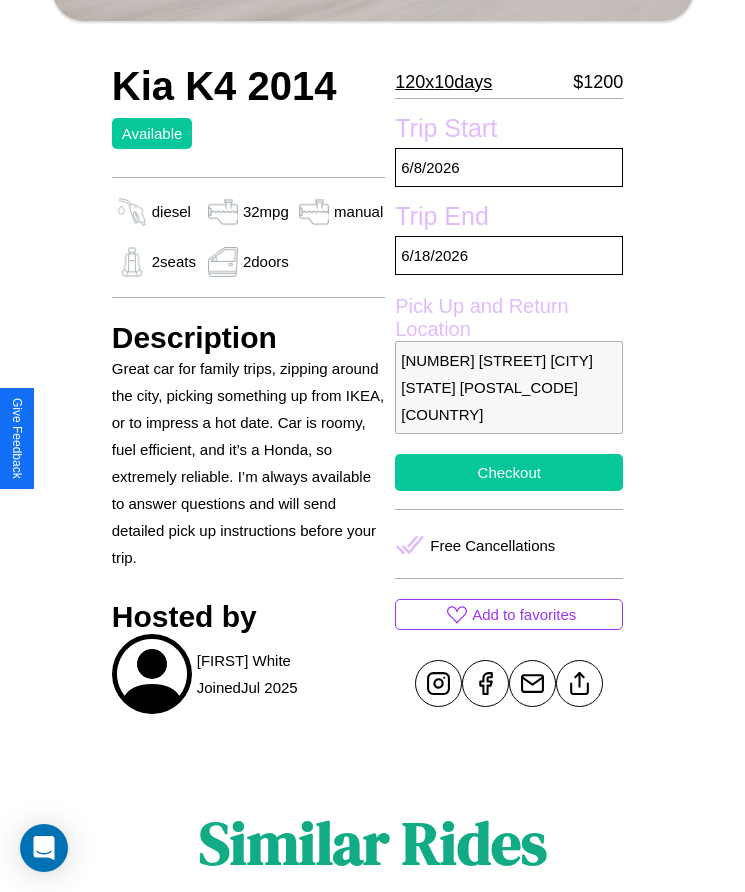 click on "Checkout" at bounding box center (509, 472) 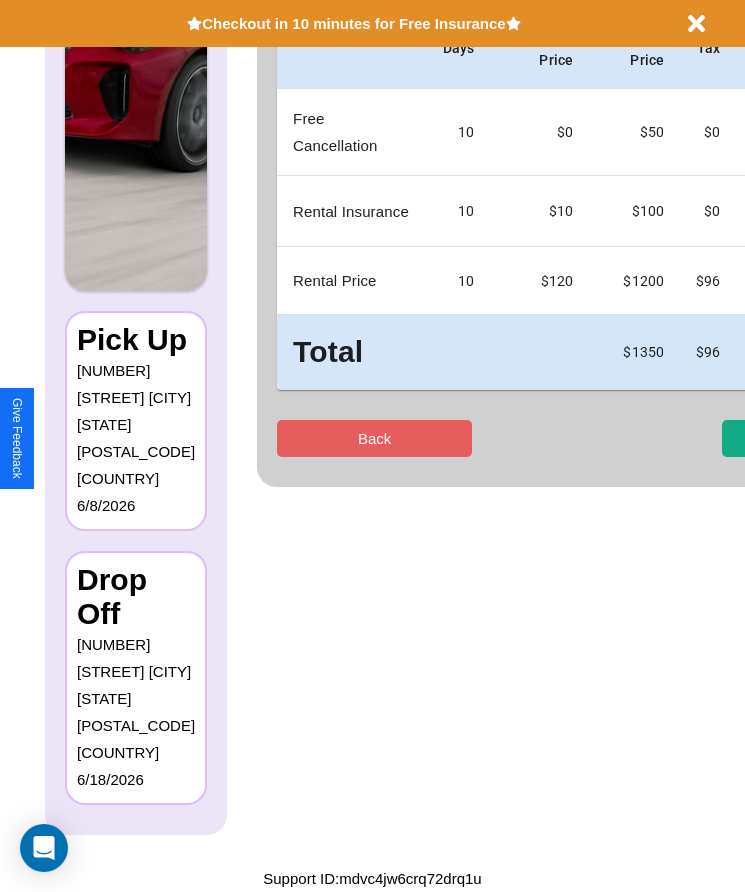 scroll, scrollTop: 0, scrollLeft: 0, axis: both 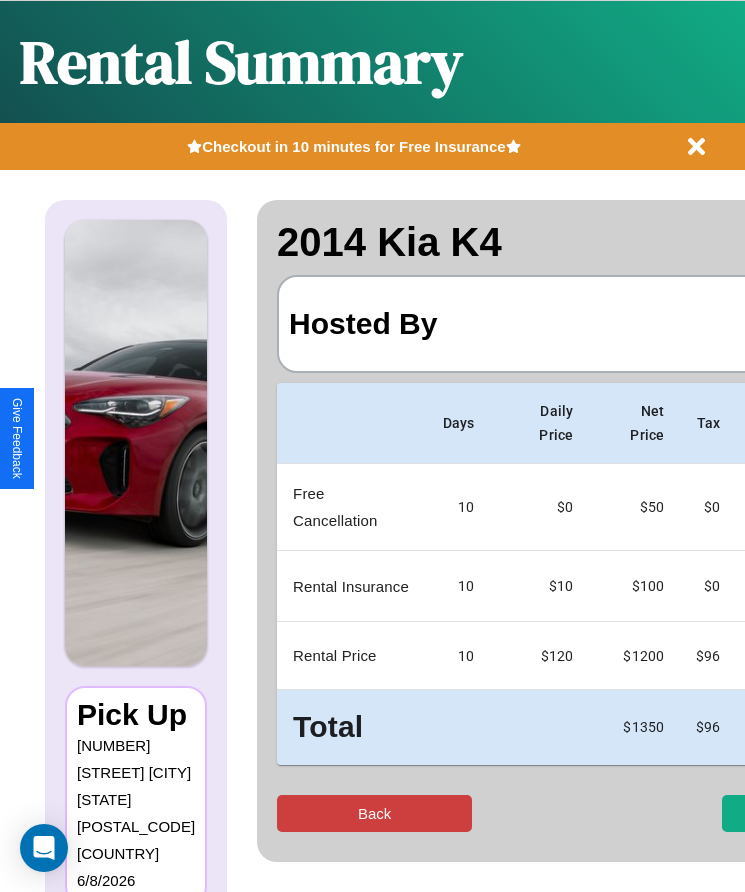 click on "Back" at bounding box center [374, 813] 